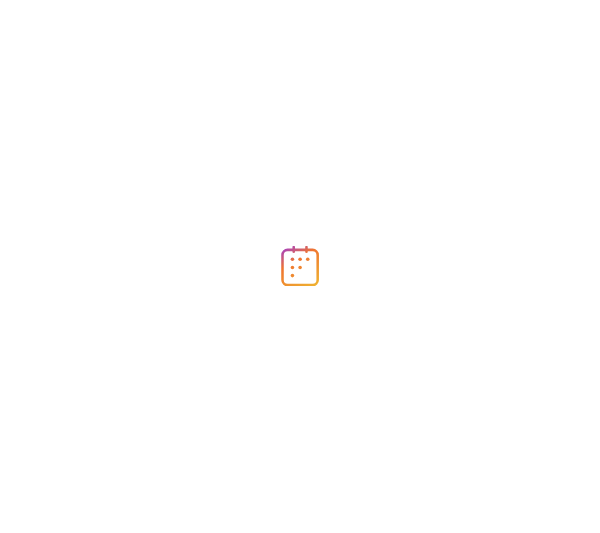 scroll, scrollTop: 0, scrollLeft: 0, axis: both 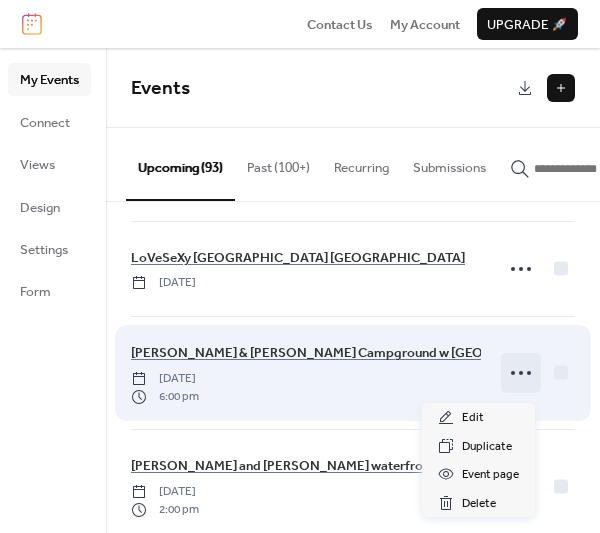 click 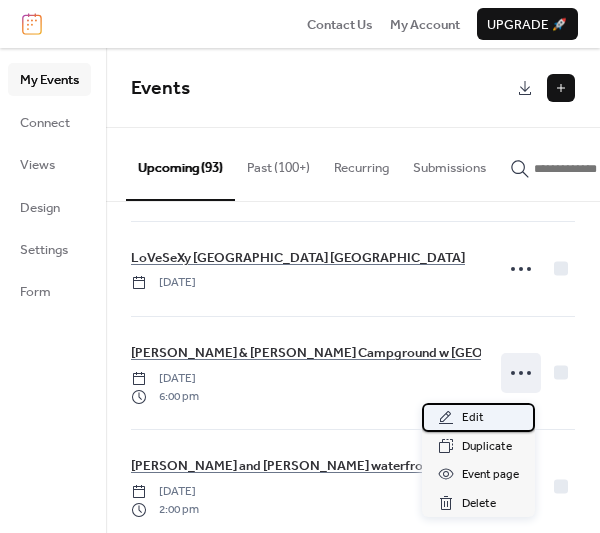 click on "Edit" at bounding box center [473, 418] 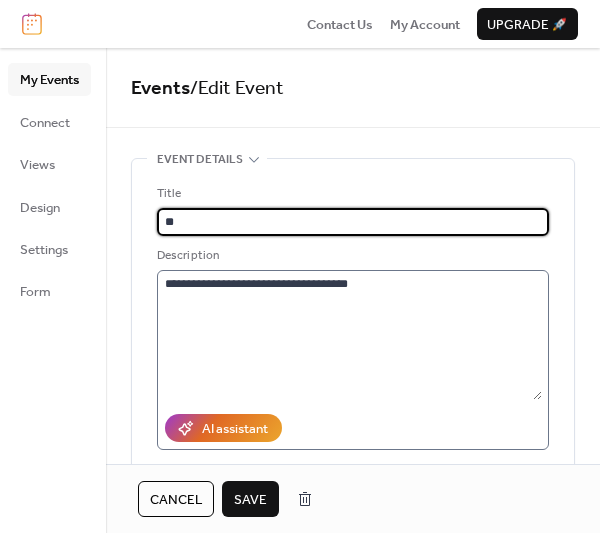 type on "*" 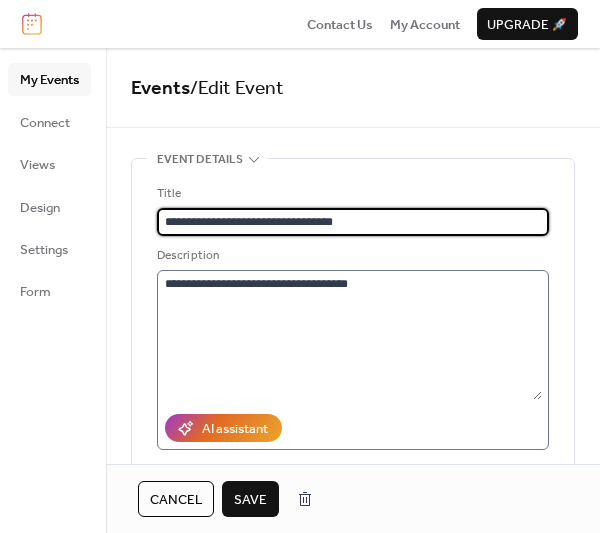 type on "**********" 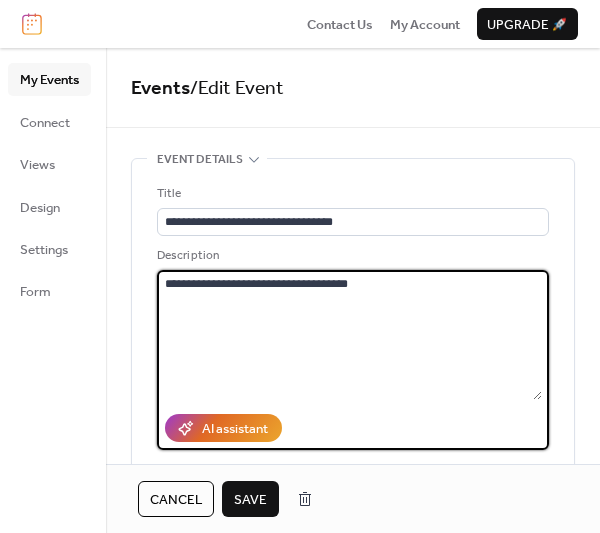 drag, startPoint x: 367, startPoint y: 293, endPoint x: 94, endPoint y: 278, distance: 273.41177 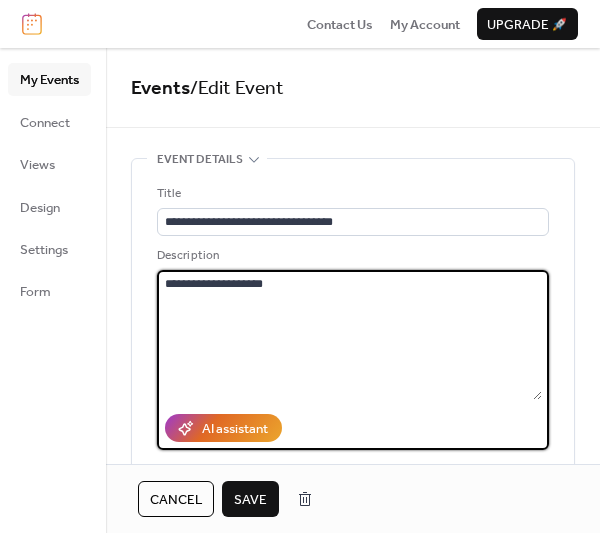 type on "**********" 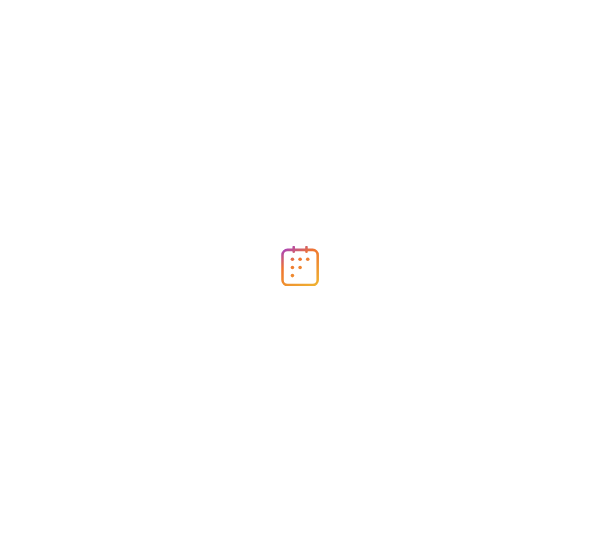 scroll, scrollTop: 0, scrollLeft: 0, axis: both 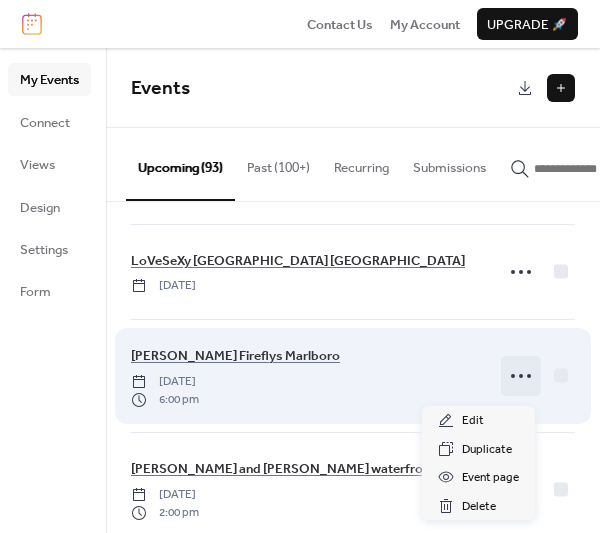 click 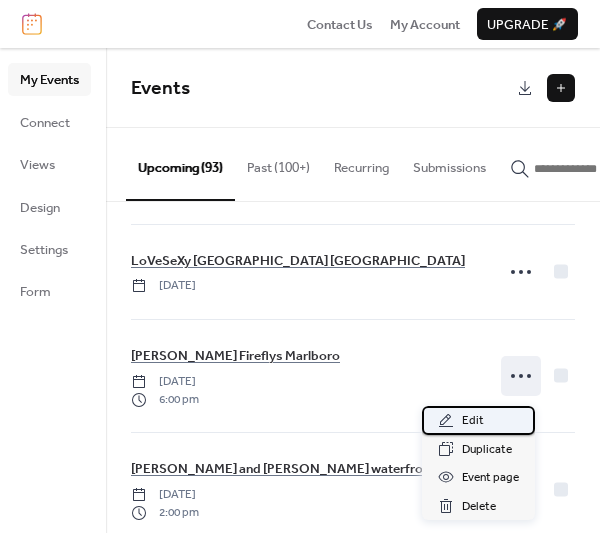 click on "Edit" at bounding box center (473, 421) 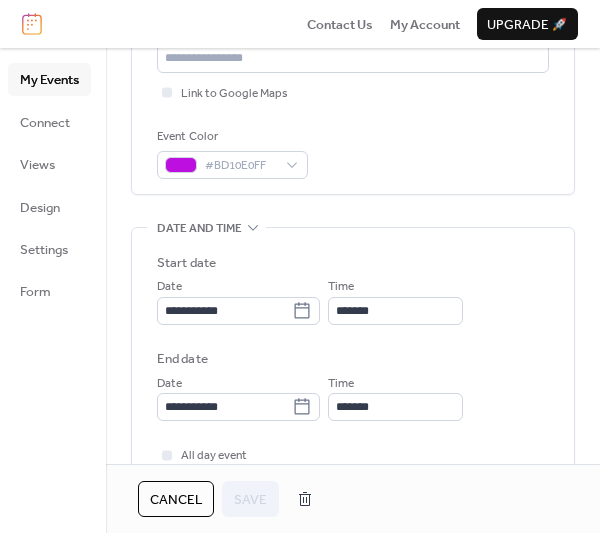 scroll, scrollTop: 463, scrollLeft: 0, axis: vertical 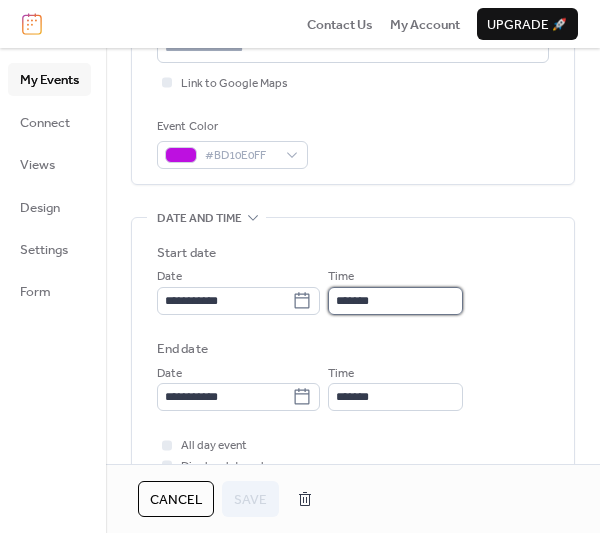 click on "*******" at bounding box center [395, 301] 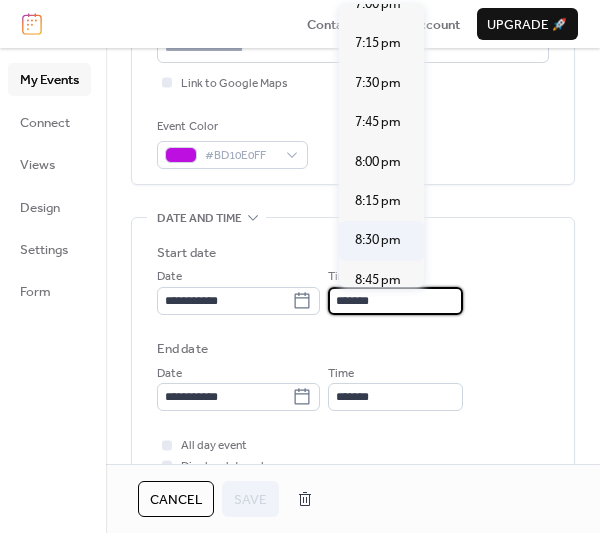 scroll, scrollTop: 3013, scrollLeft: 0, axis: vertical 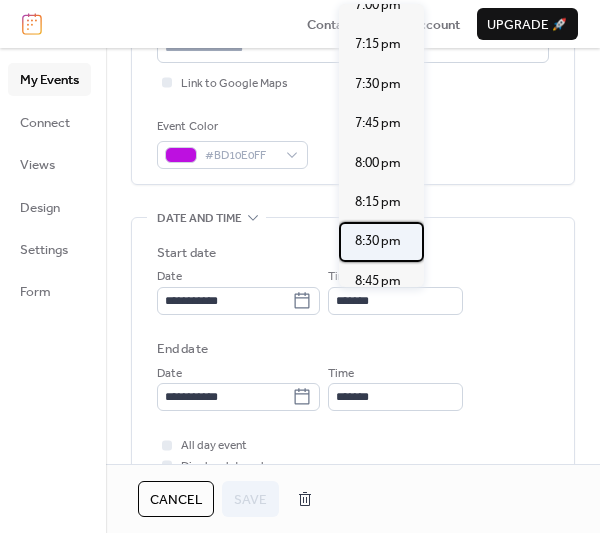 click on "8:30 pm" at bounding box center (378, 241) 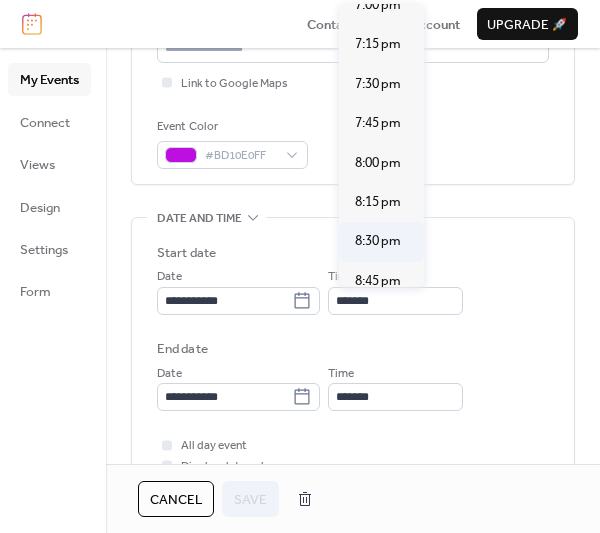 type on "*******" 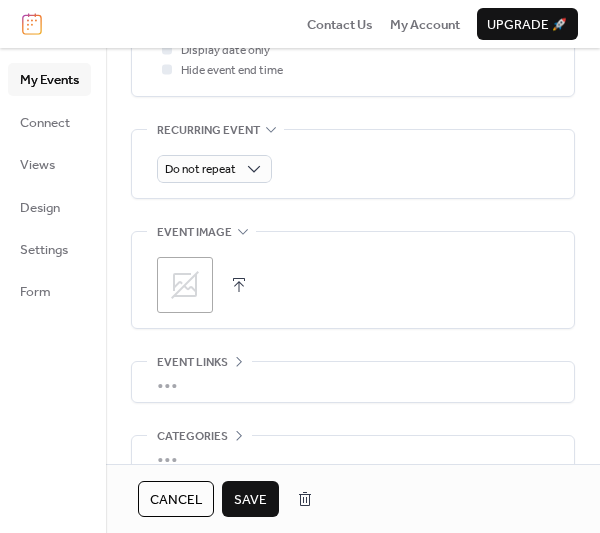 scroll, scrollTop: 881, scrollLeft: 0, axis: vertical 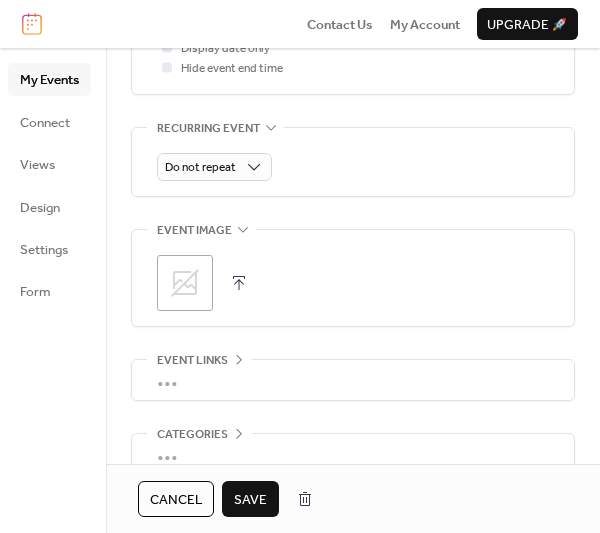 click at bounding box center [239, 283] 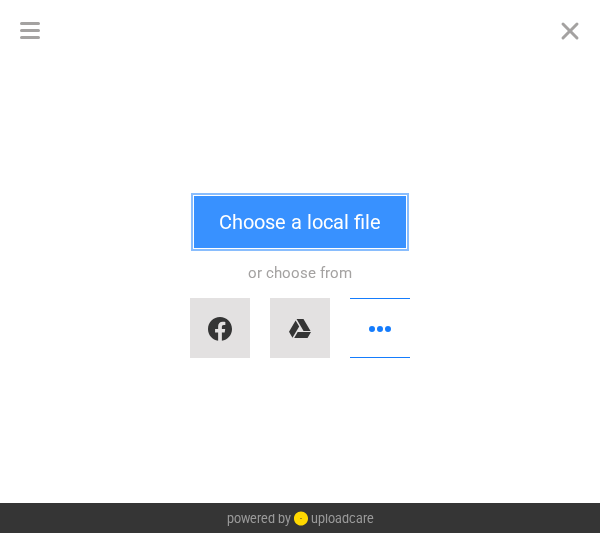 click on "Choose a local file" at bounding box center (300, 222) 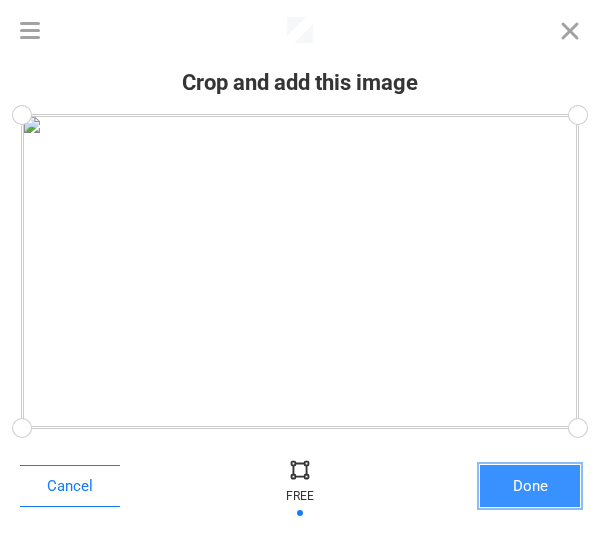 click on "Done" at bounding box center [530, 486] 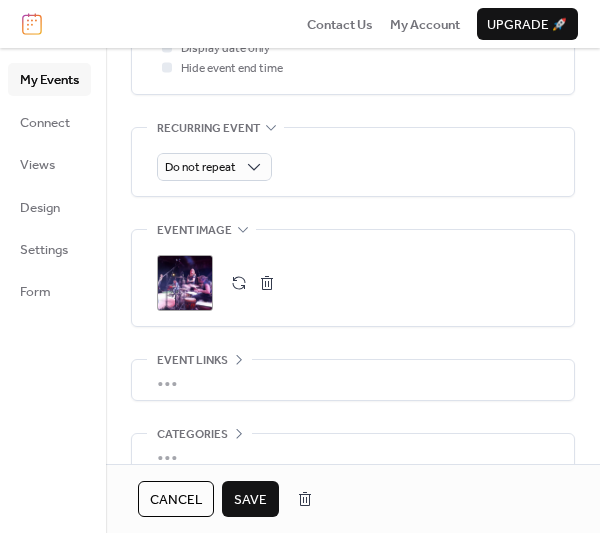 click on "Save" at bounding box center [250, 500] 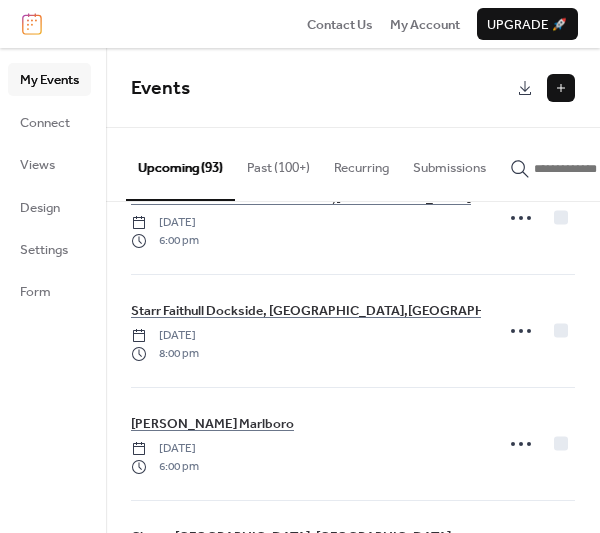 scroll, scrollTop: 1648, scrollLeft: 0, axis: vertical 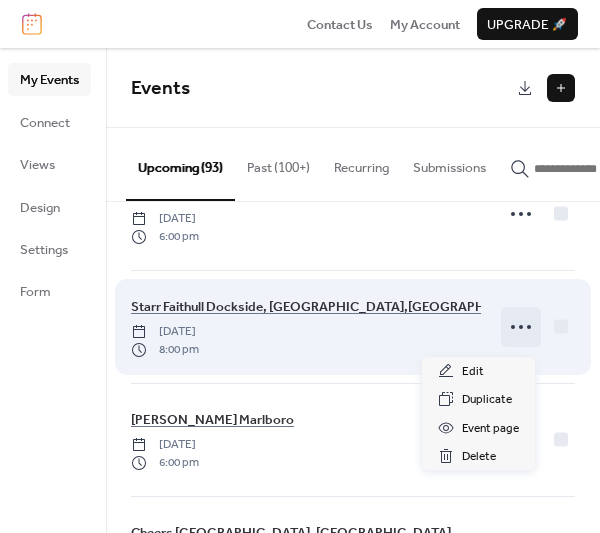 click 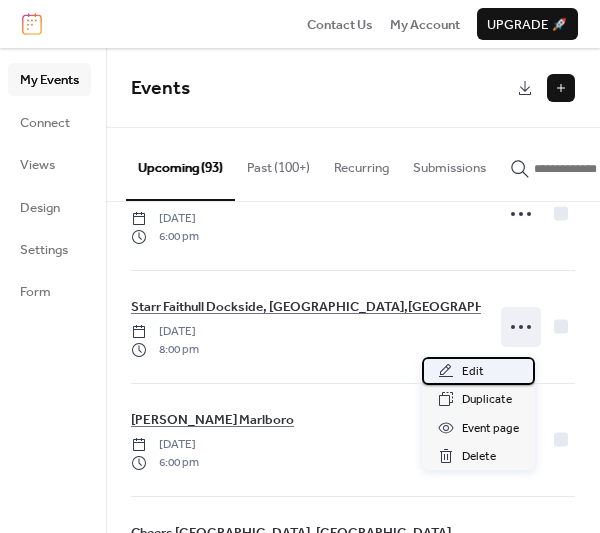 click on "Edit" at bounding box center [473, 372] 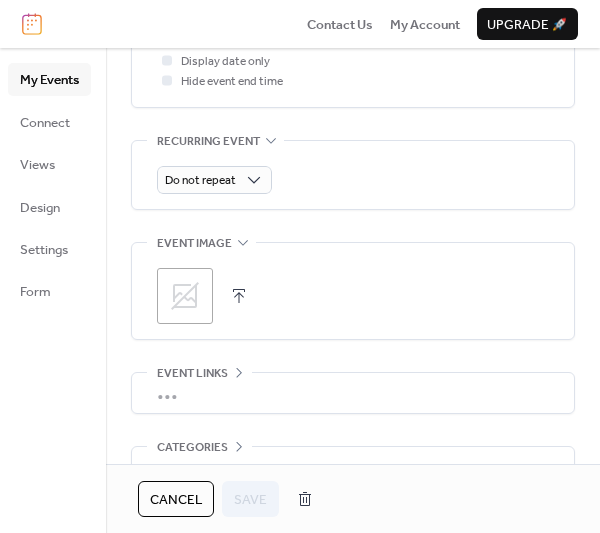scroll, scrollTop: 869, scrollLeft: 0, axis: vertical 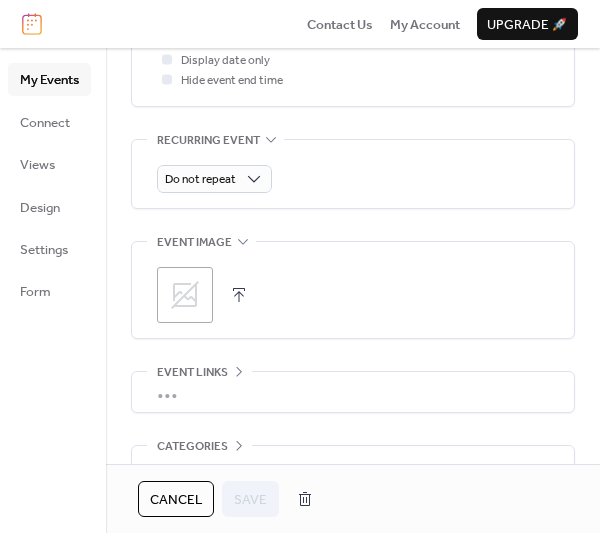 click at bounding box center (239, 295) 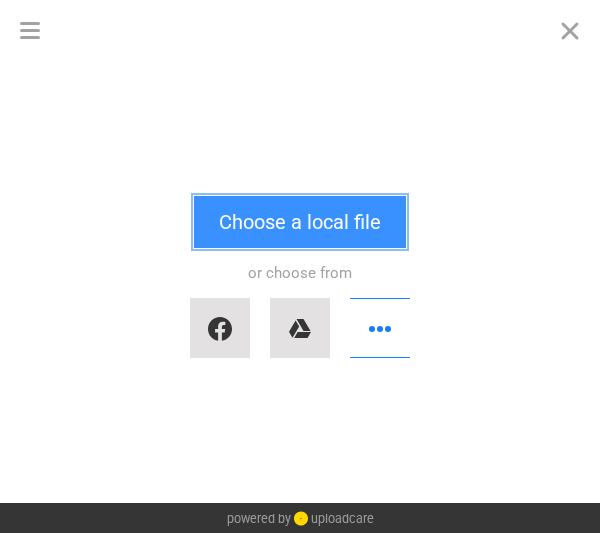 click on "Choose a local file" at bounding box center [300, 222] 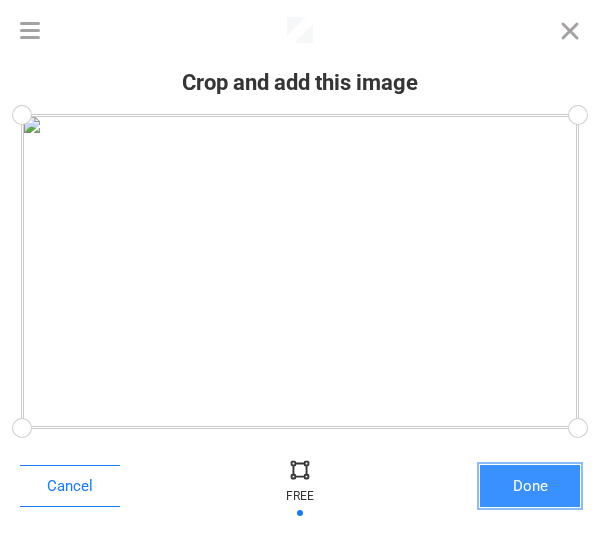 click on "Done" at bounding box center (530, 486) 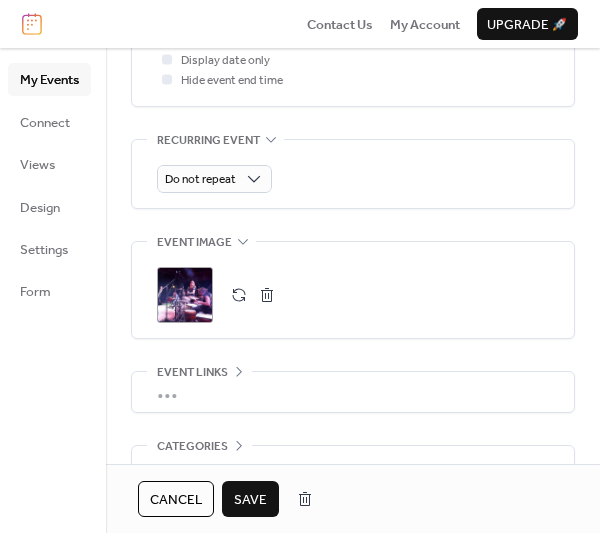 click on "Save" at bounding box center [250, 500] 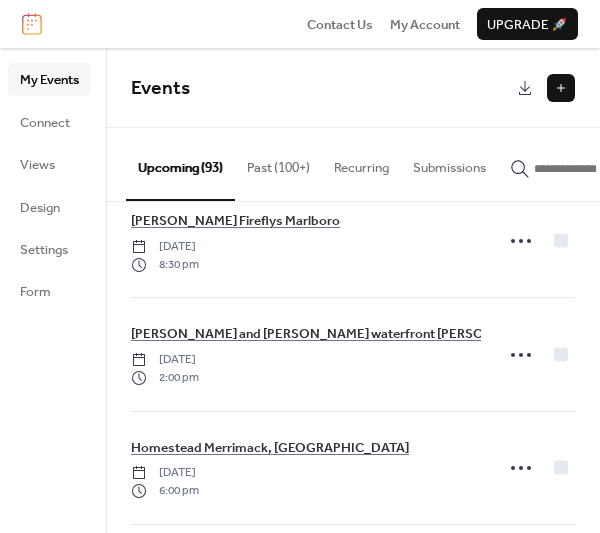 scroll, scrollTop: 3080, scrollLeft: 0, axis: vertical 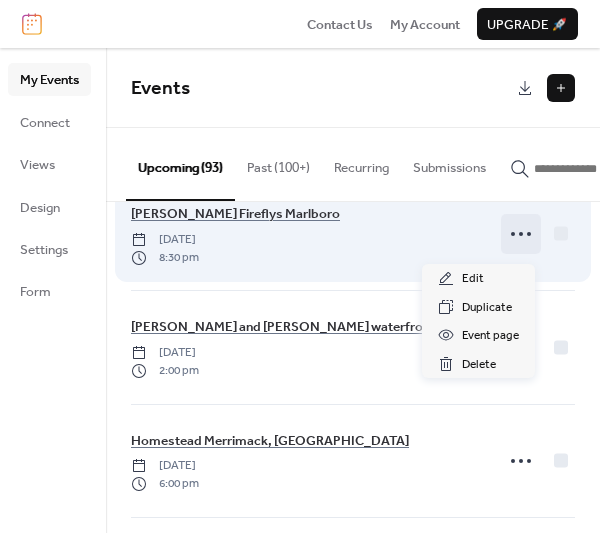 click 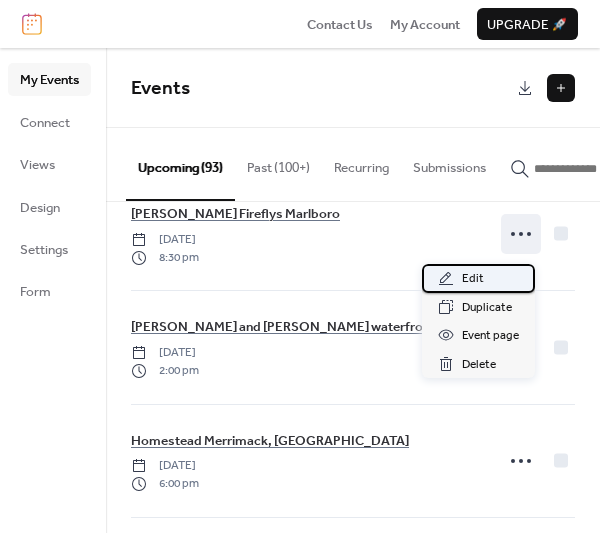 click on "Edit" at bounding box center (473, 279) 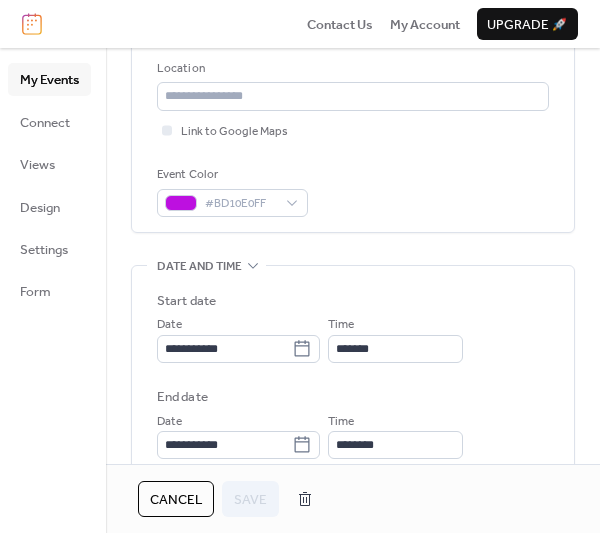 scroll, scrollTop: 420, scrollLeft: 0, axis: vertical 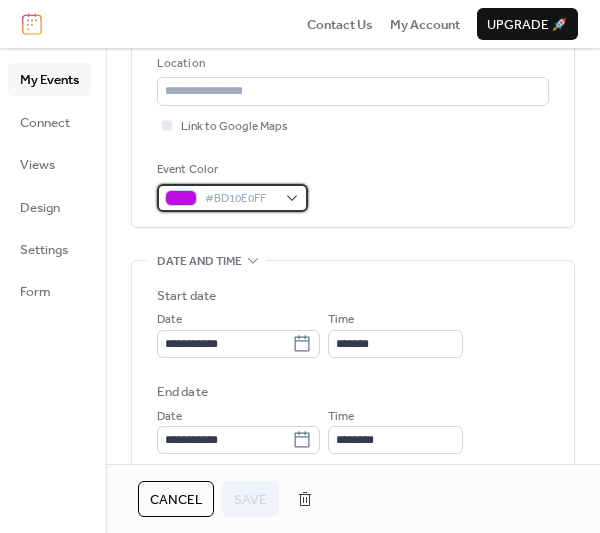 click on "#BD10E0FF" at bounding box center (232, 198) 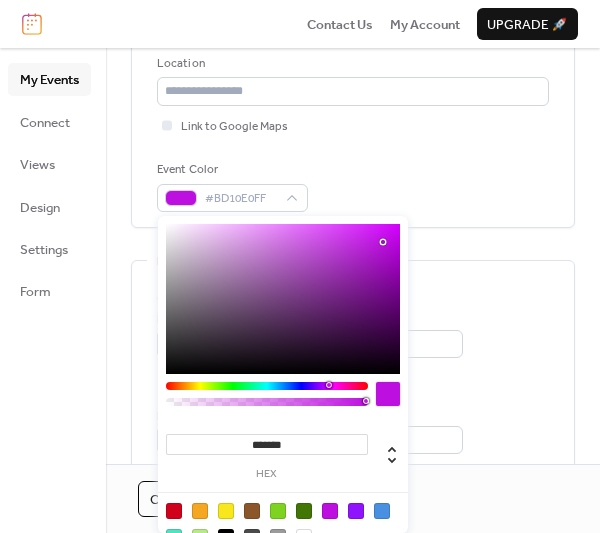 click at bounding box center [174, 511] 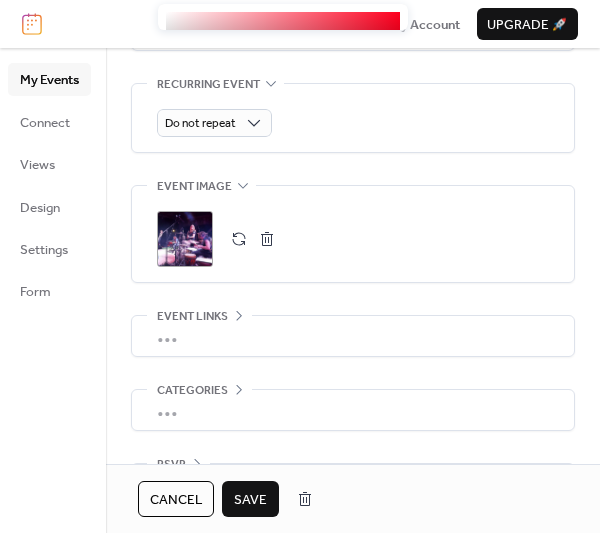 scroll, scrollTop: 986, scrollLeft: 0, axis: vertical 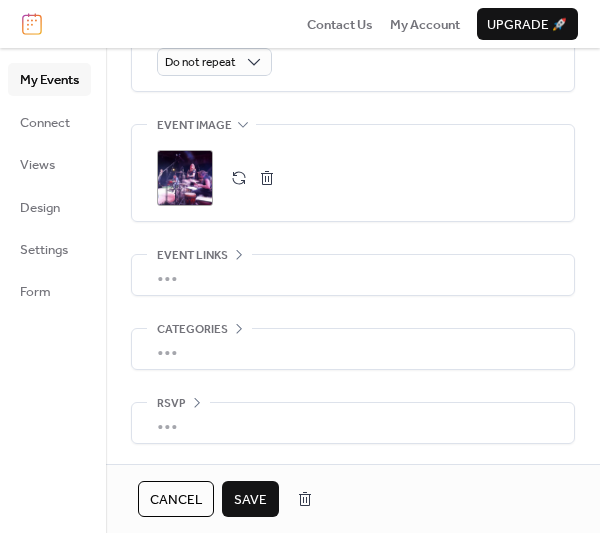 click on "Save" at bounding box center (250, 500) 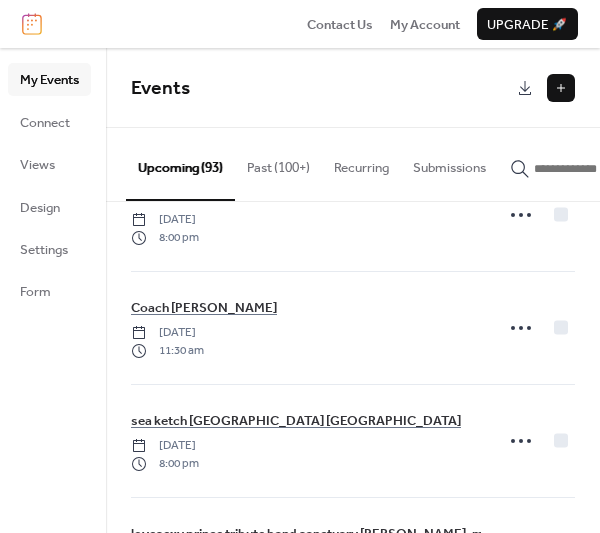 scroll, scrollTop: 631, scrollLeft: 0, axis: vertical 